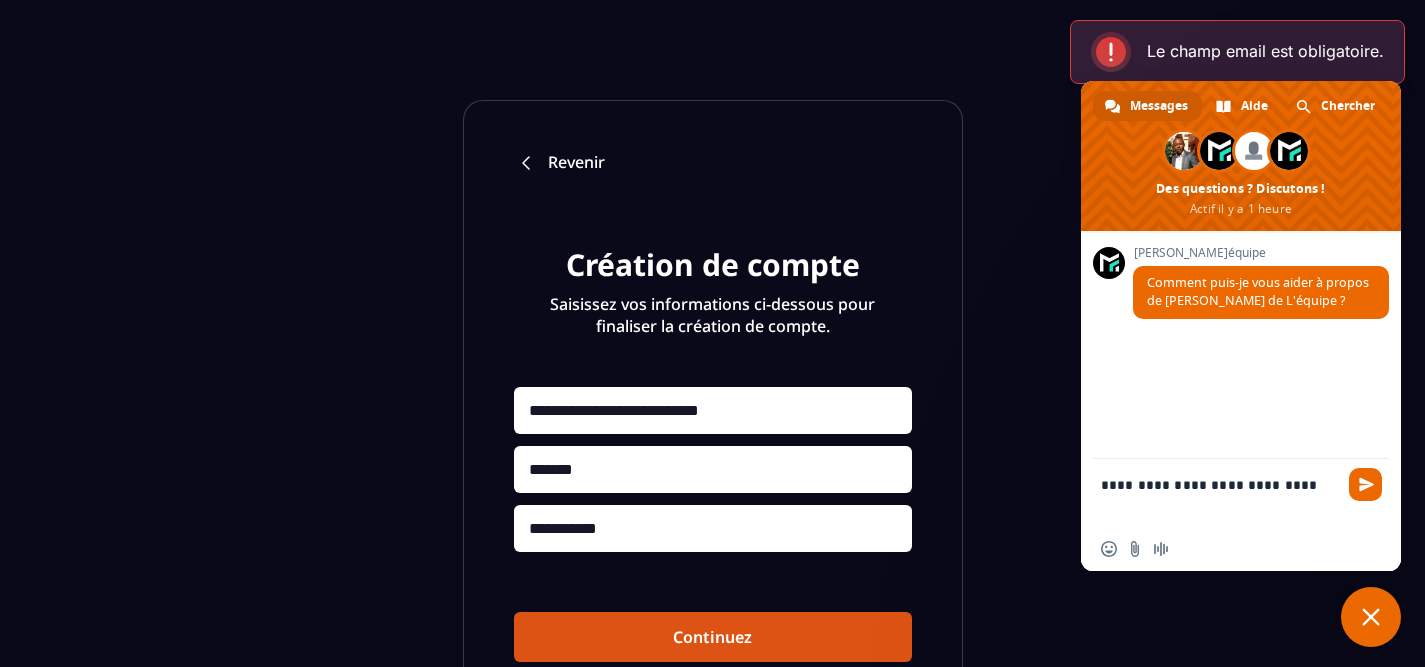 scroll, scrollTop: 0, scrollLeft: 0, axis: both 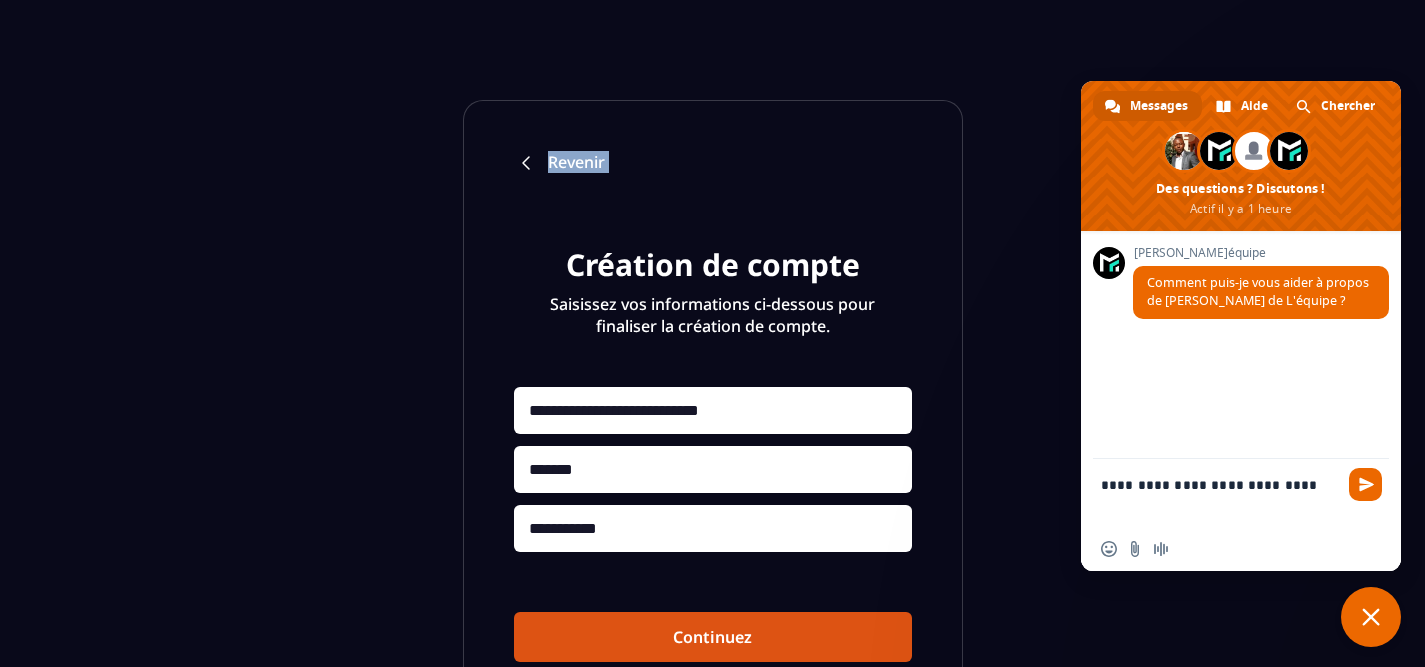 click on "Revenir" at bounding box center [576, 163] 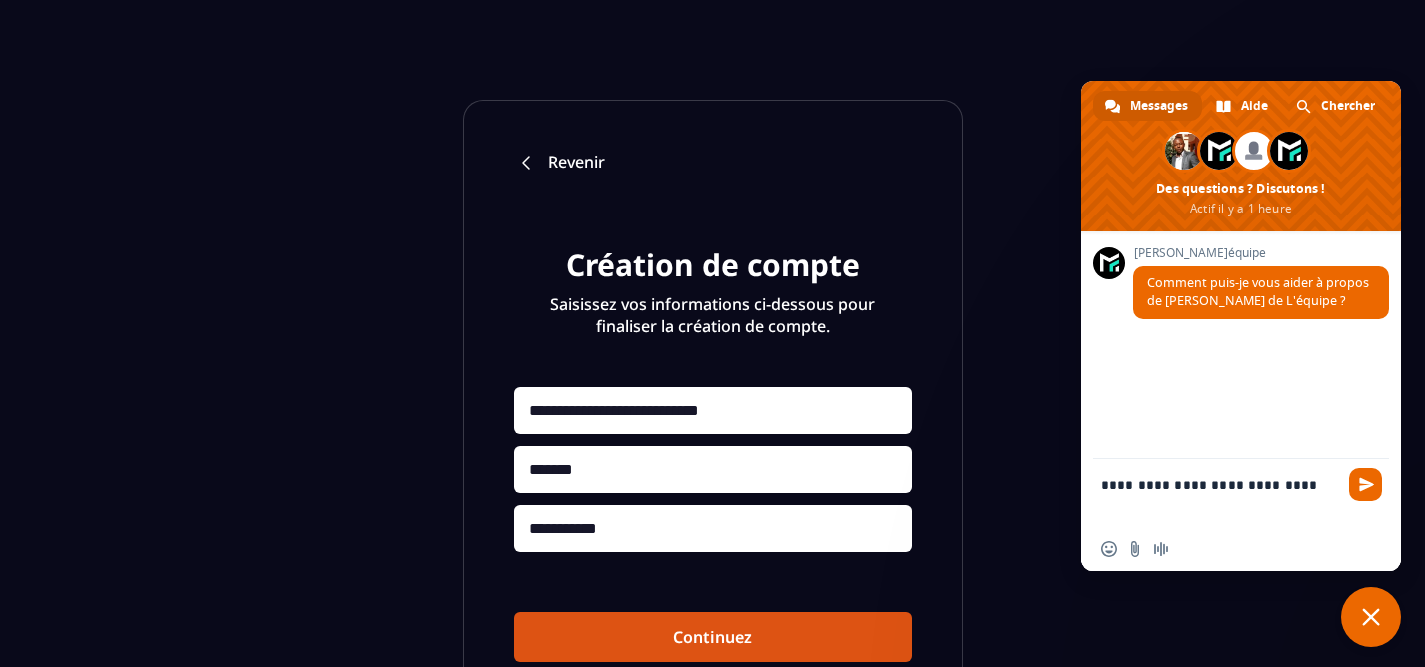 click on "**********" at bounding box center (1221, 493) 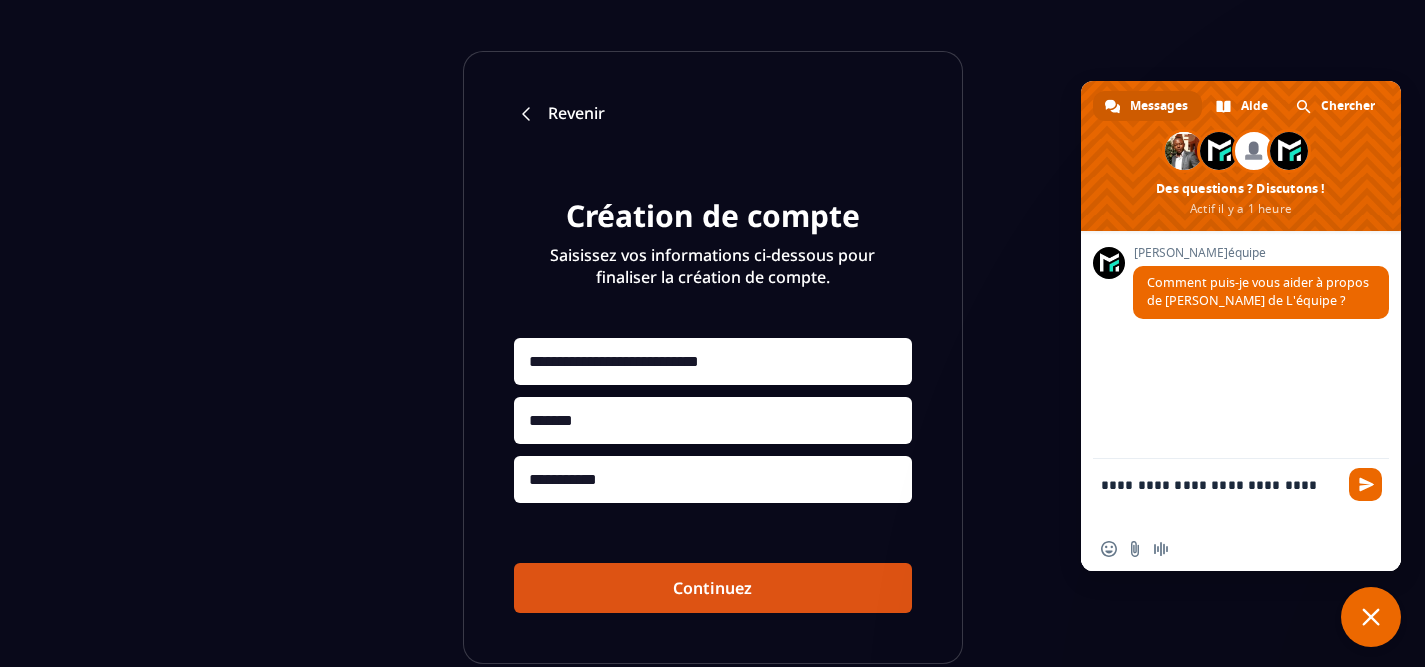 scroll, scrollTop: 51, scrollLeft: 0, axis: vertical 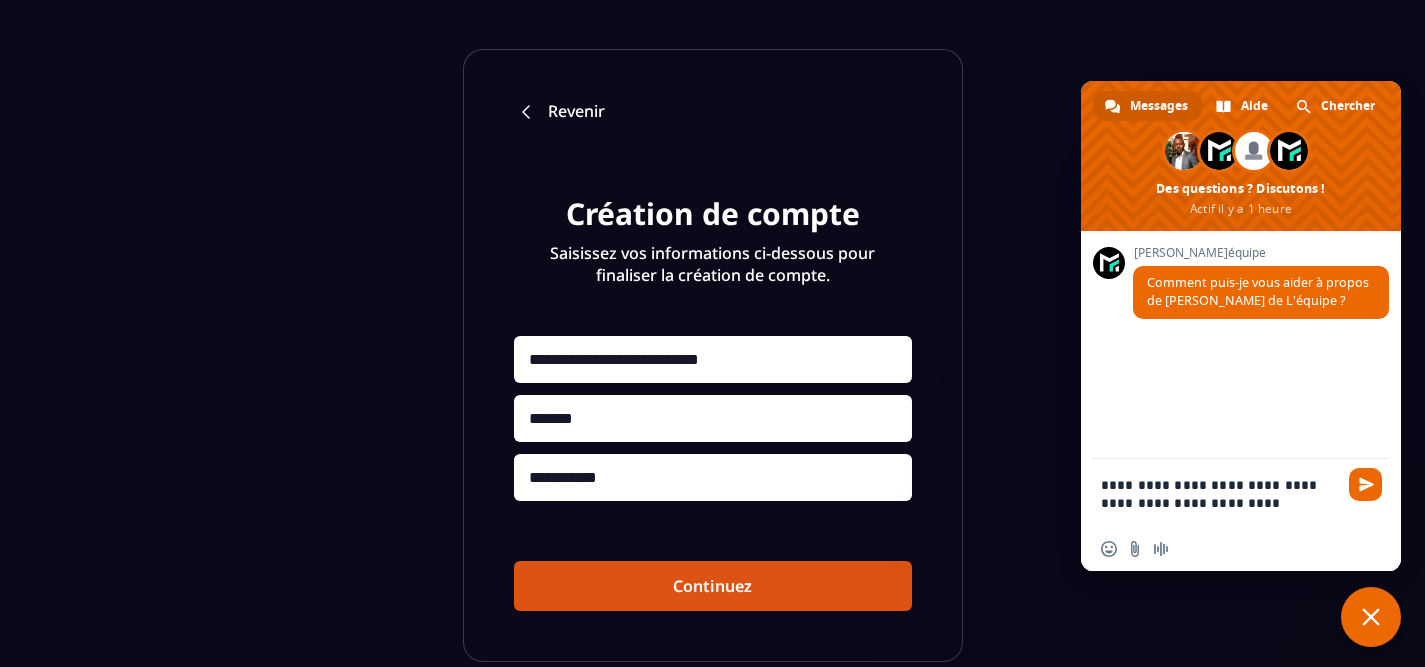 type on "**********" 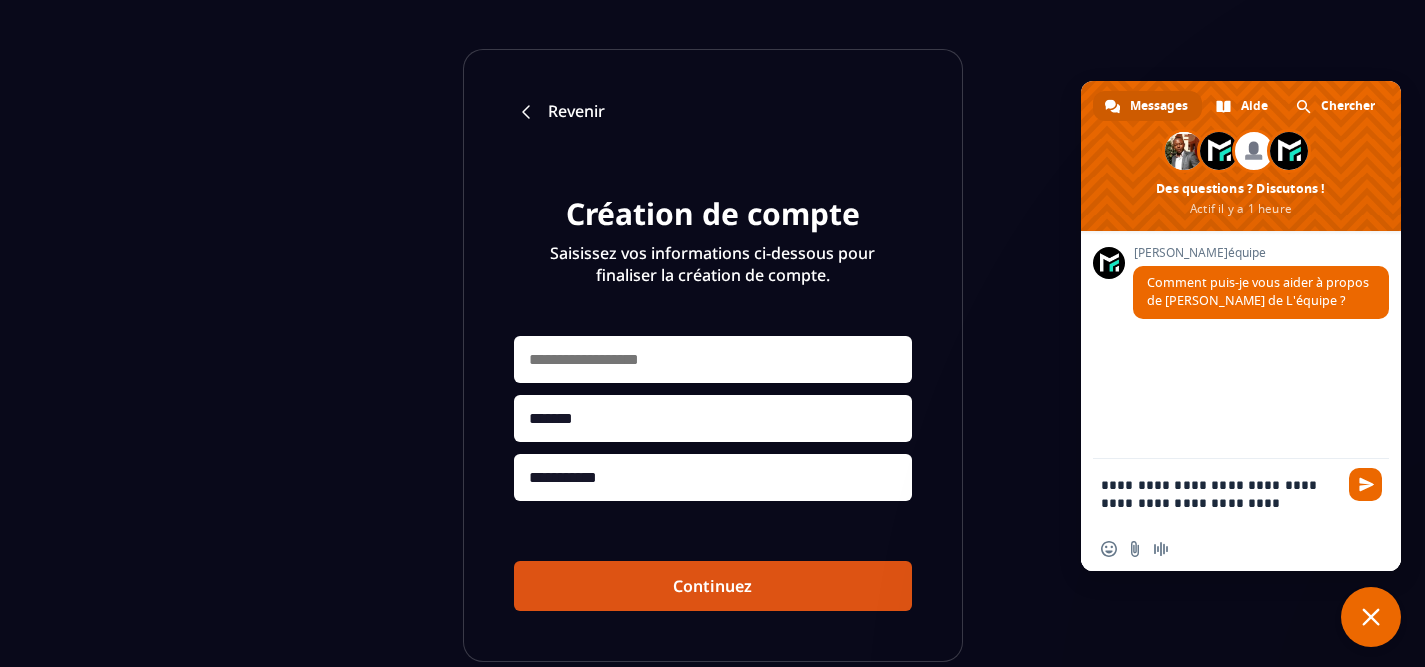 type 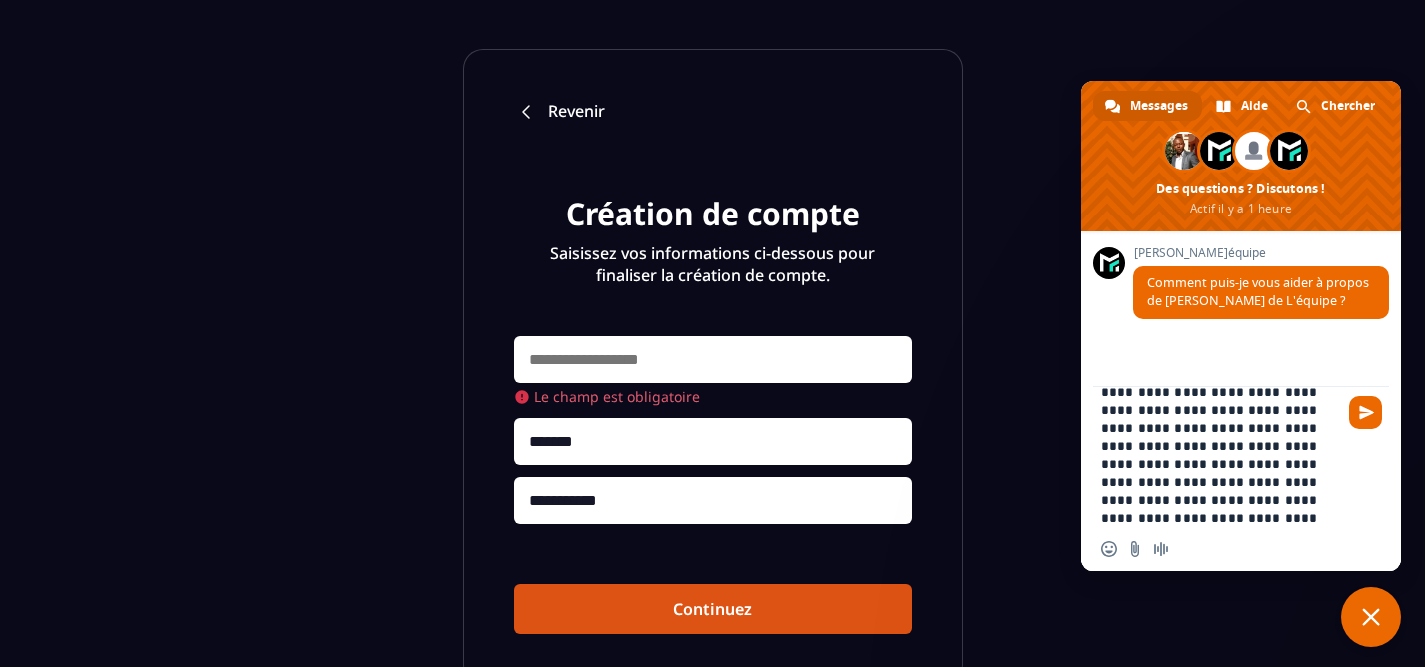 scroll, scrollTop: 39, scrollLeft: 0, axis: vertical 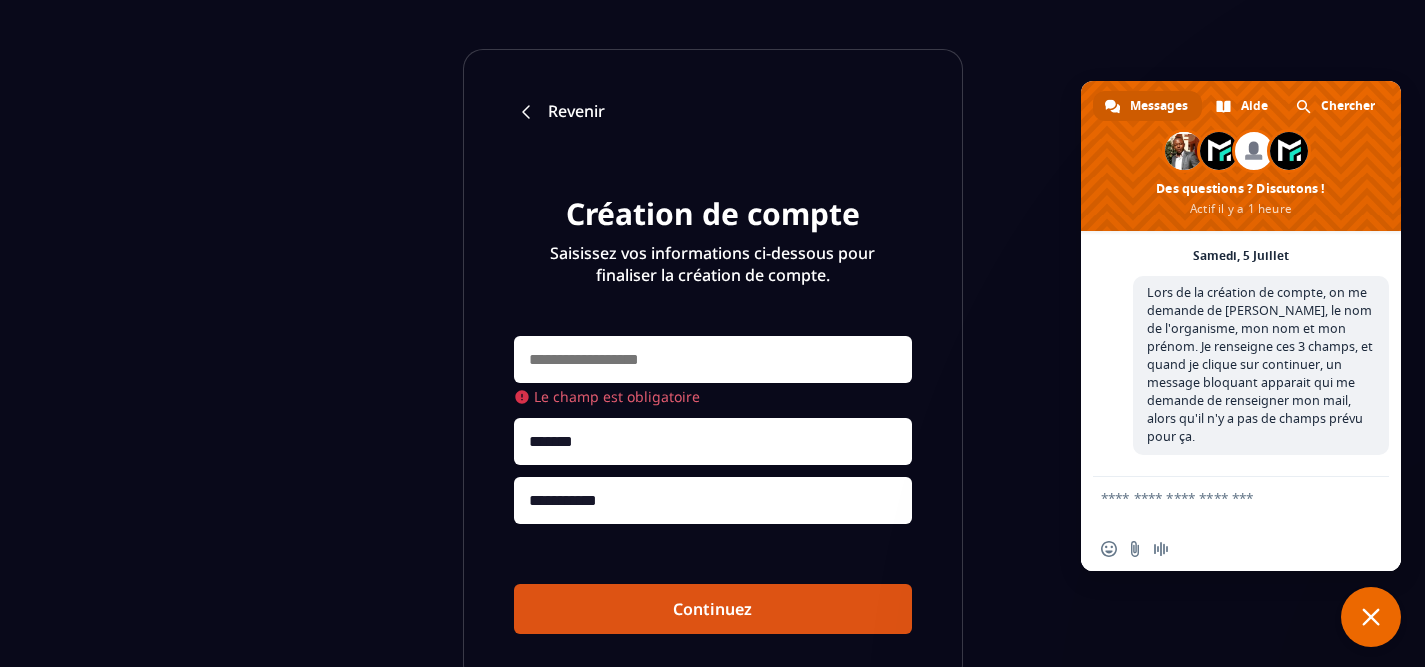 type 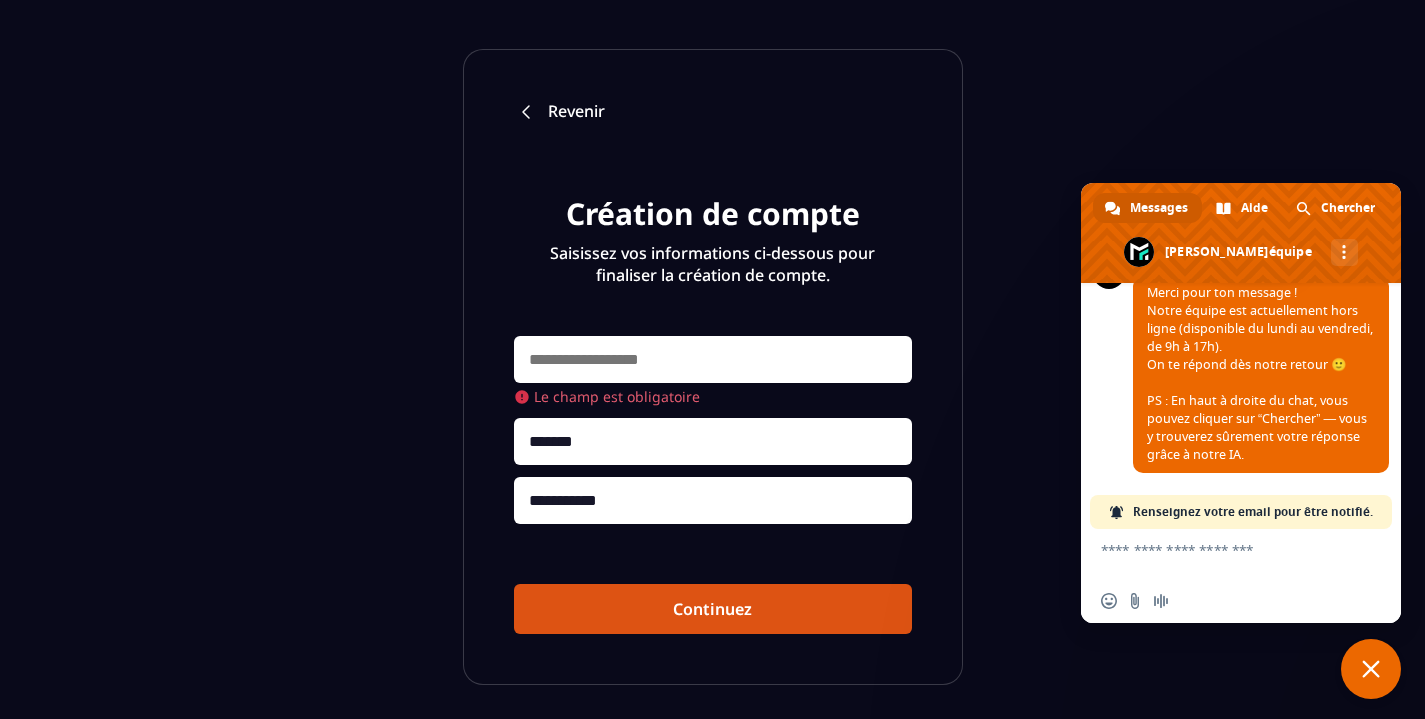 scroll, scrollTop: 266, scrollLeft: 0, axis: vertical 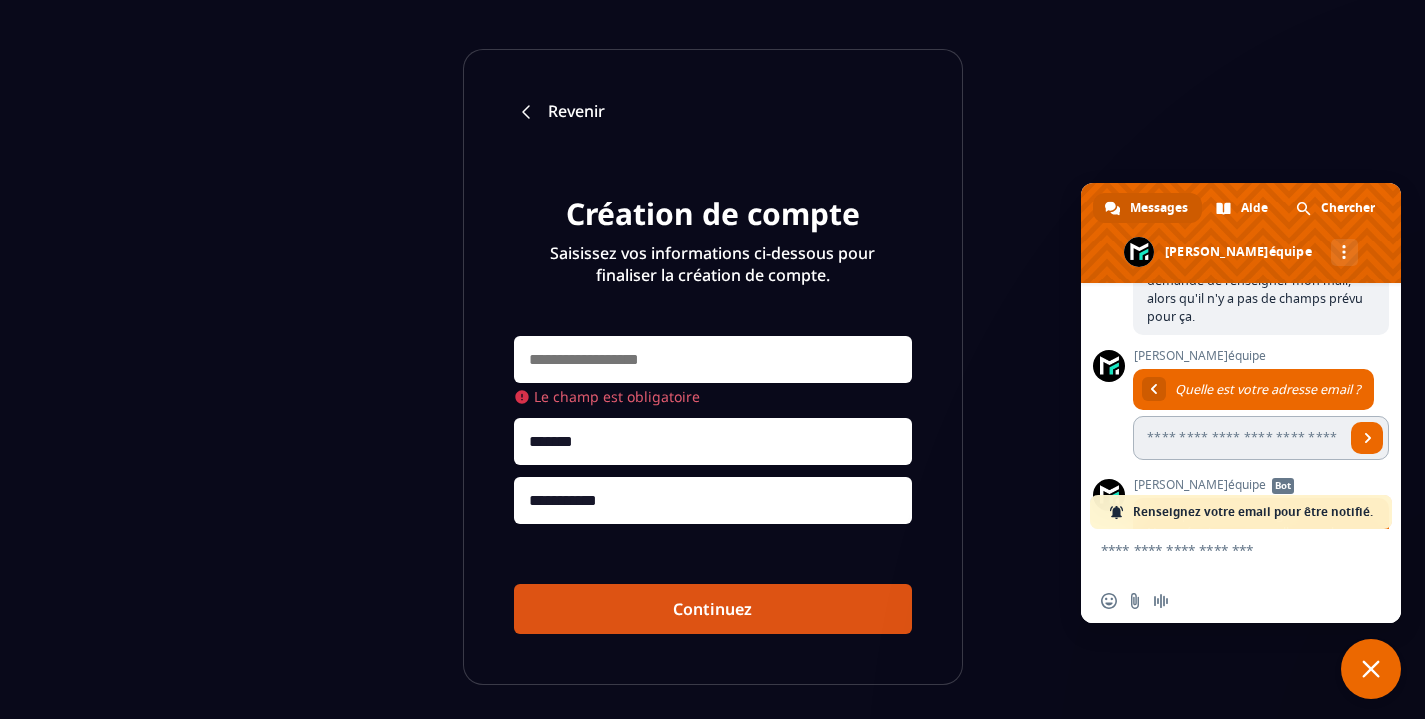 click at bounding box center [1239, 438] 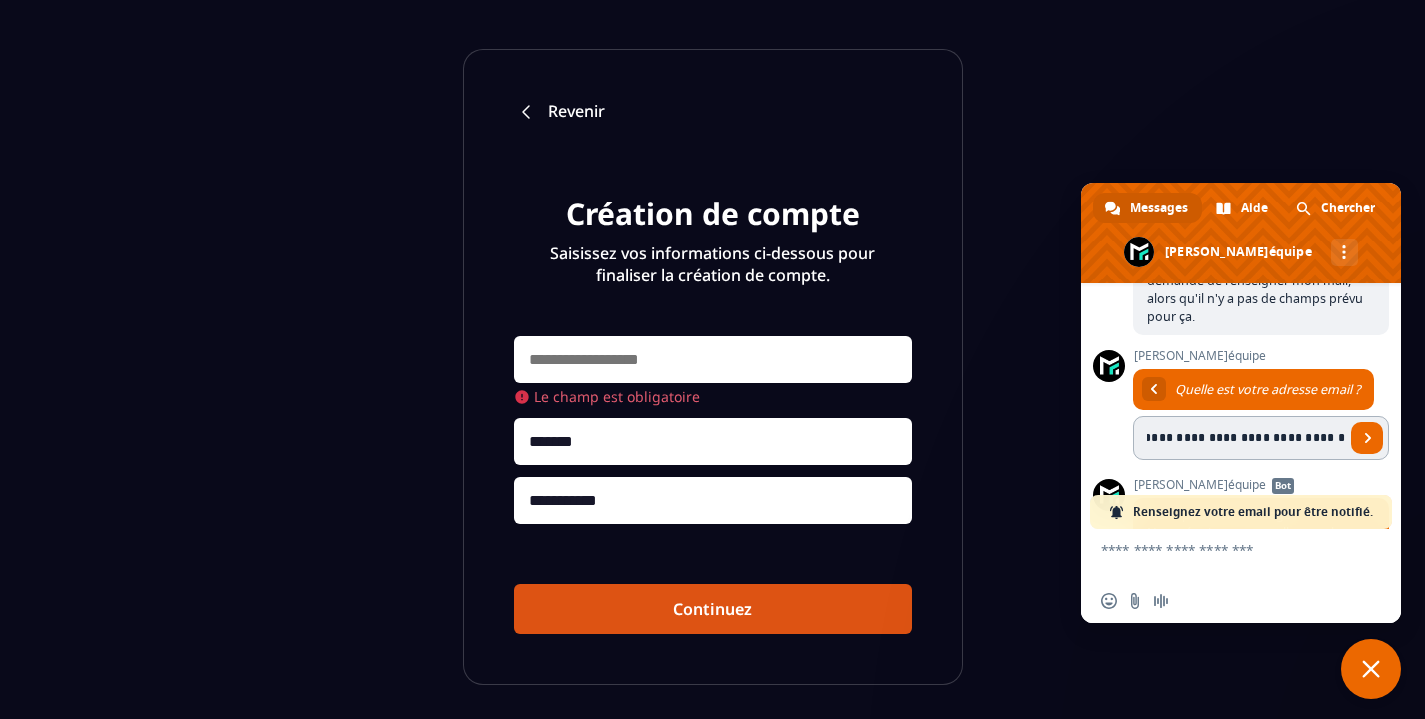 scroll, scrollTop: 0, scrollLeft: 23, axis: horizontal 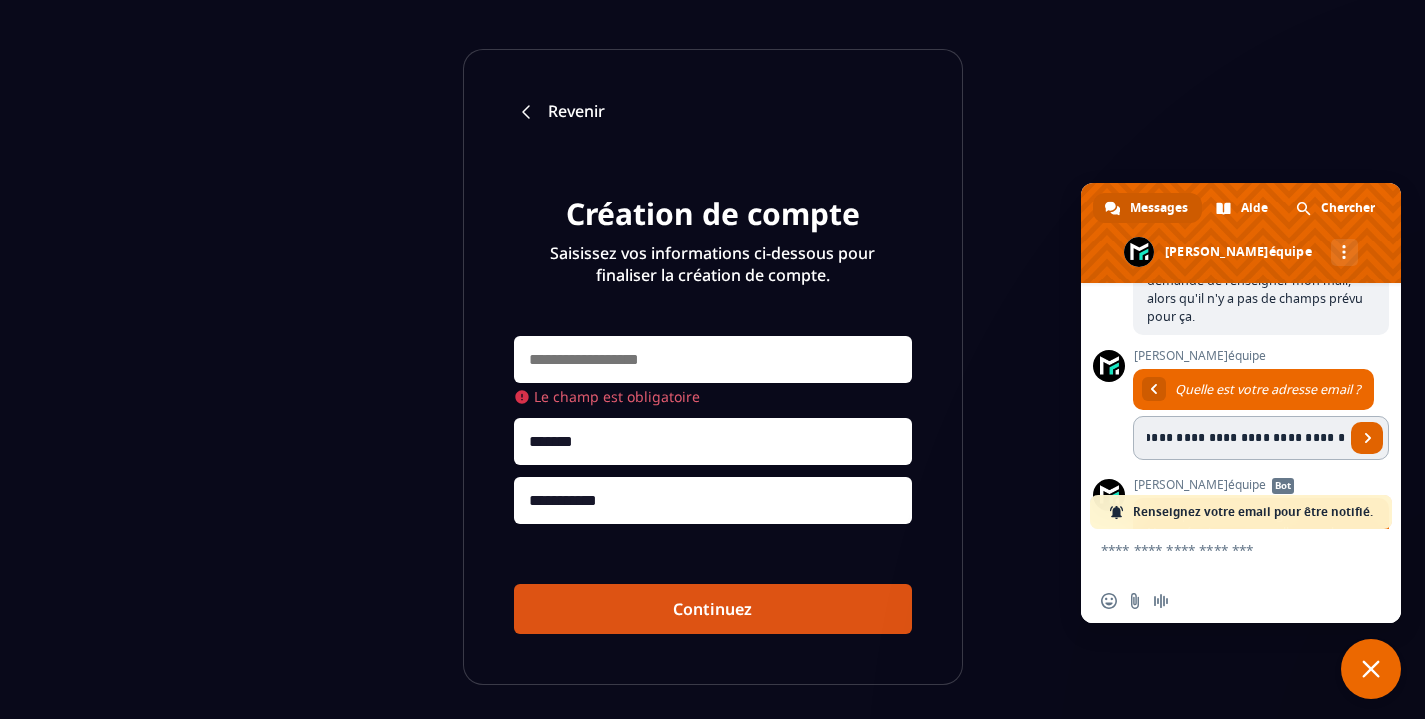 type on "**********" 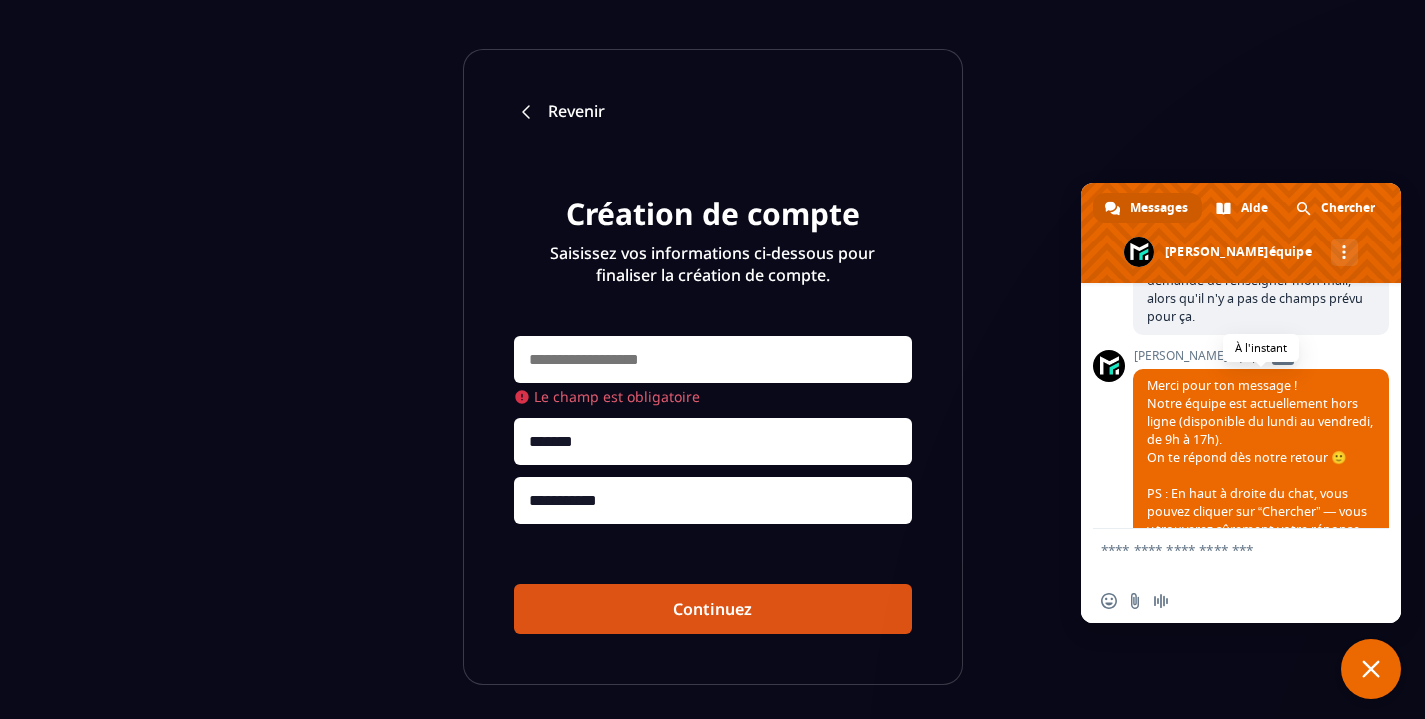 scroll, scrollTop: 325, scrollLeft: 0, axis: vertical 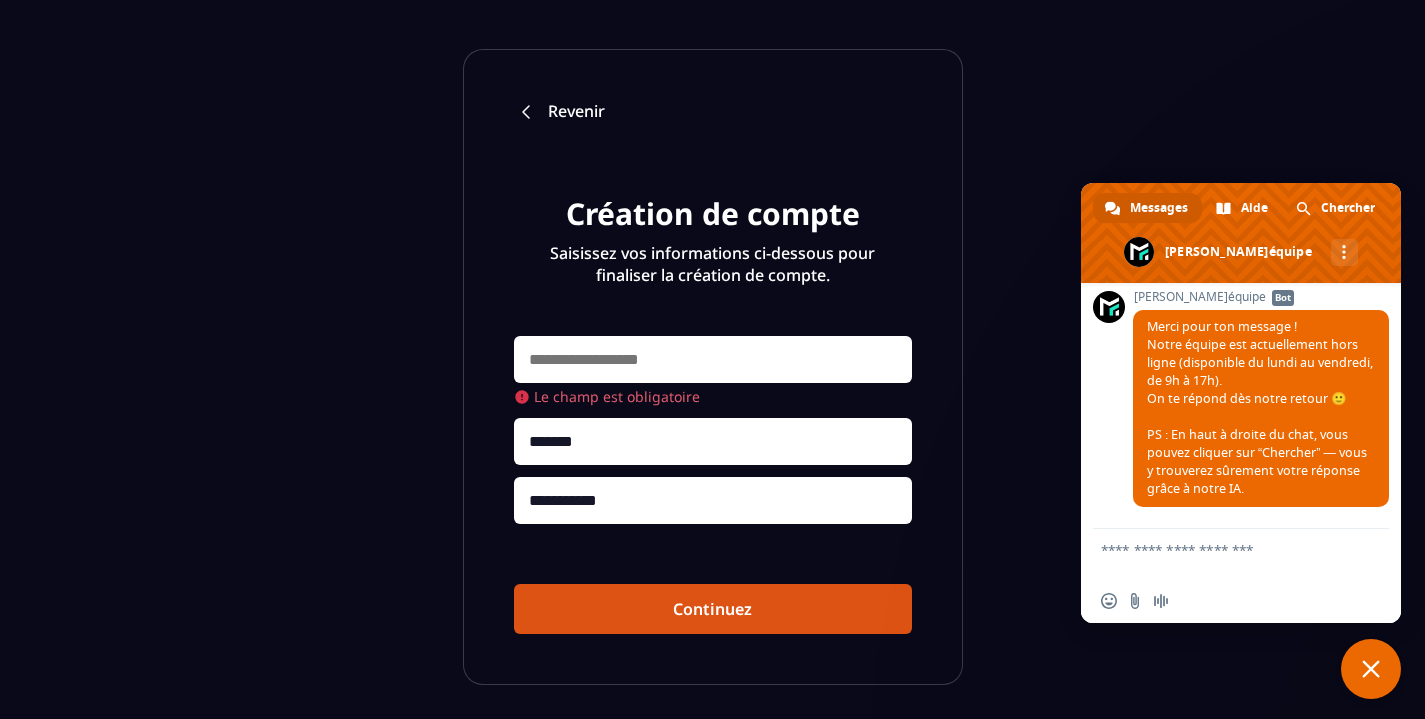 click at bounding box center (713, 359) 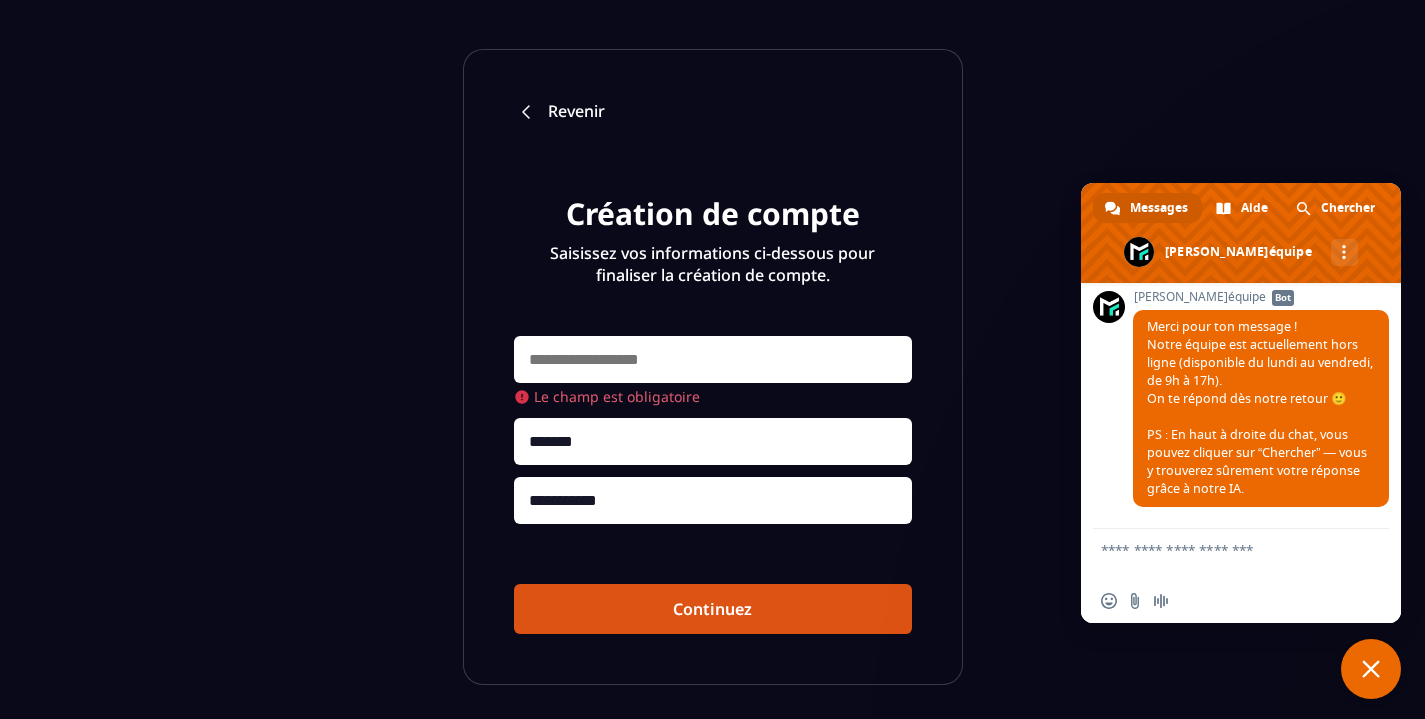 type on "**********" 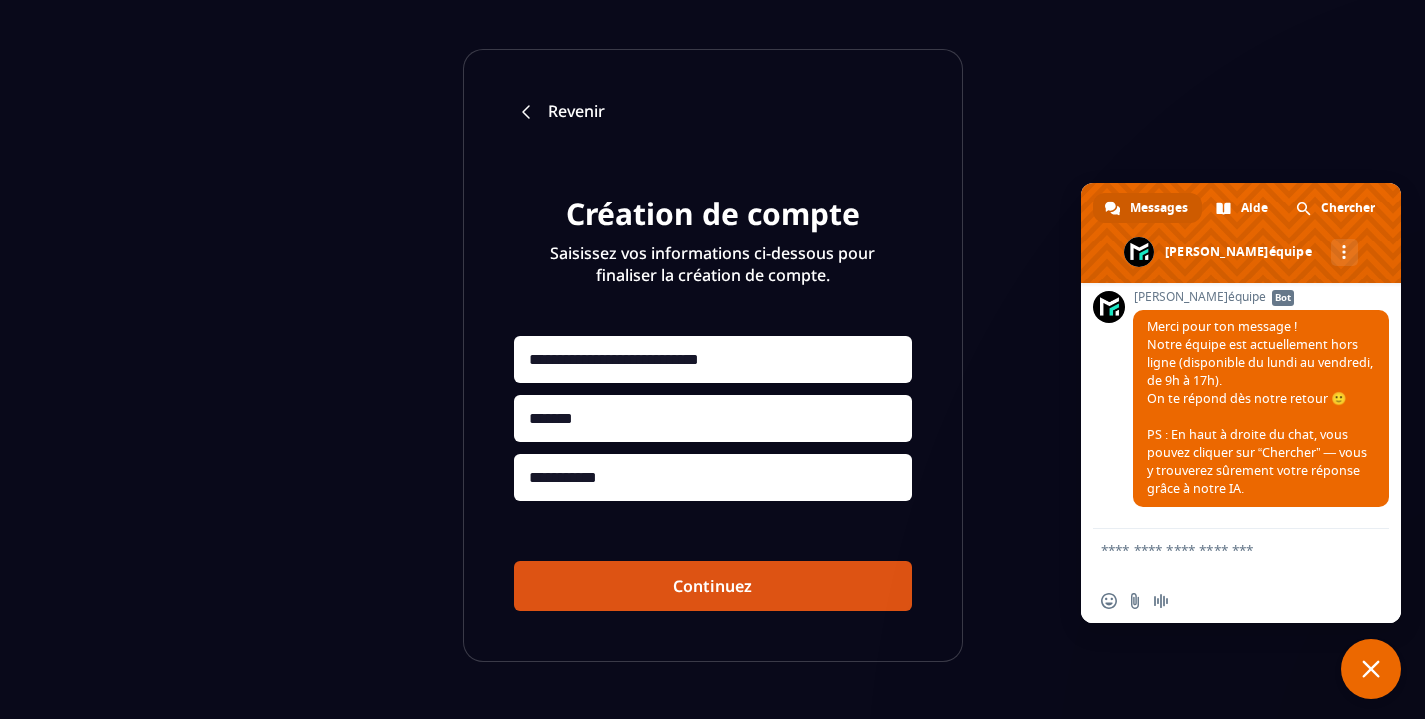 click on "Continuez" at bounding box center (713, 586) 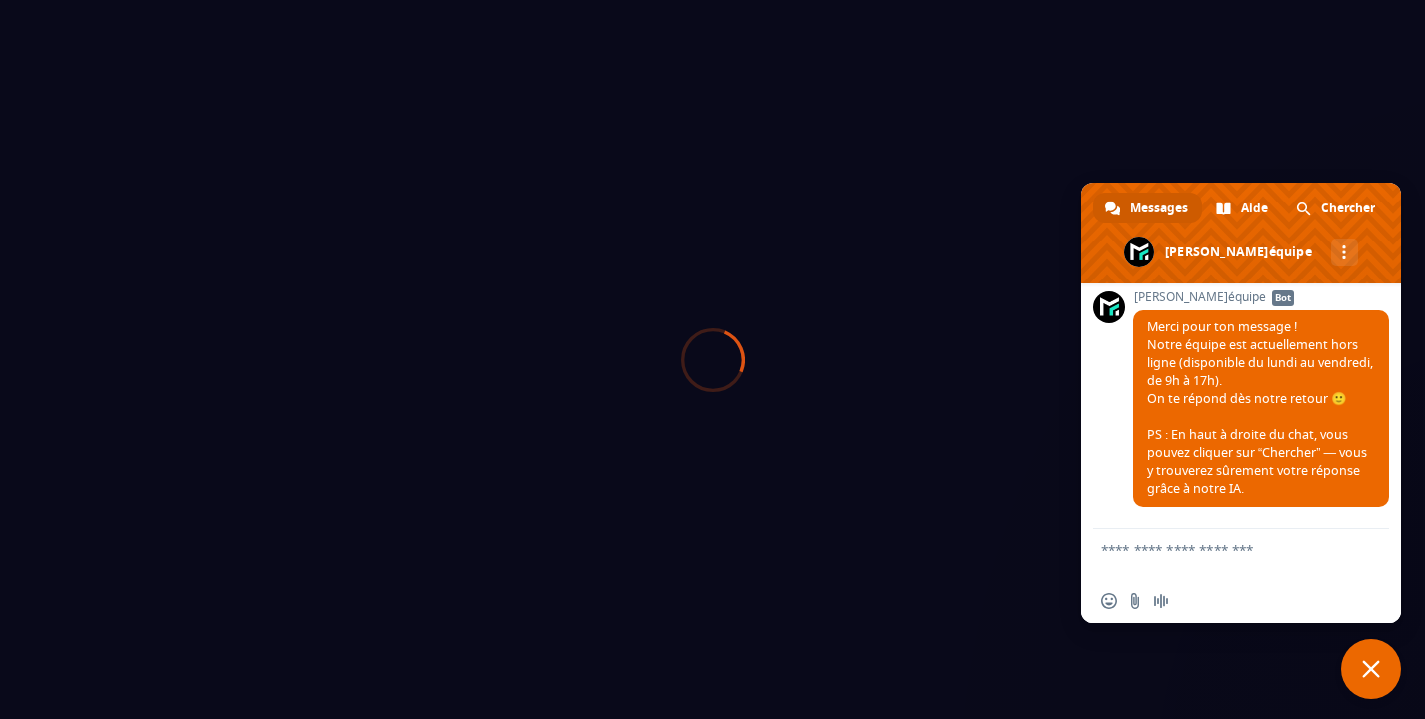 scroll, scrollTop: 0, scrollLeft: 0, axis: both 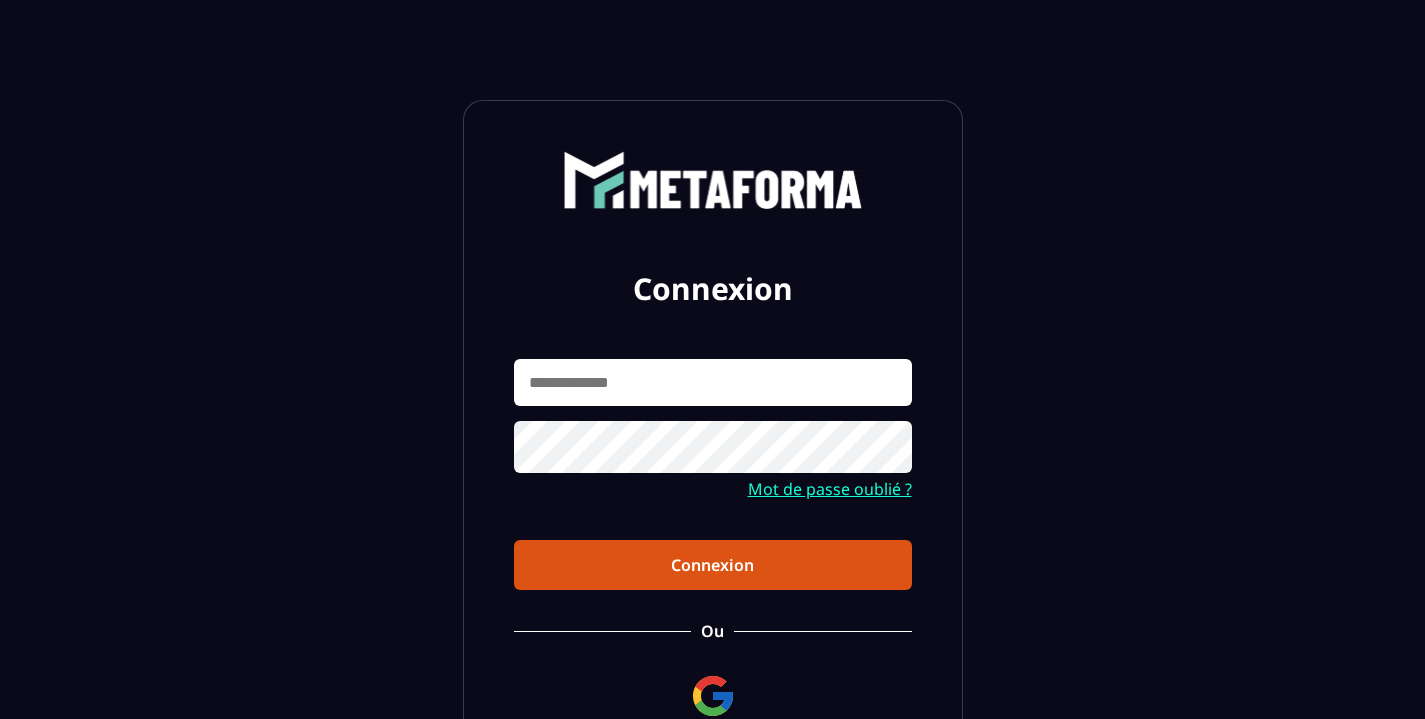 type on "**********" 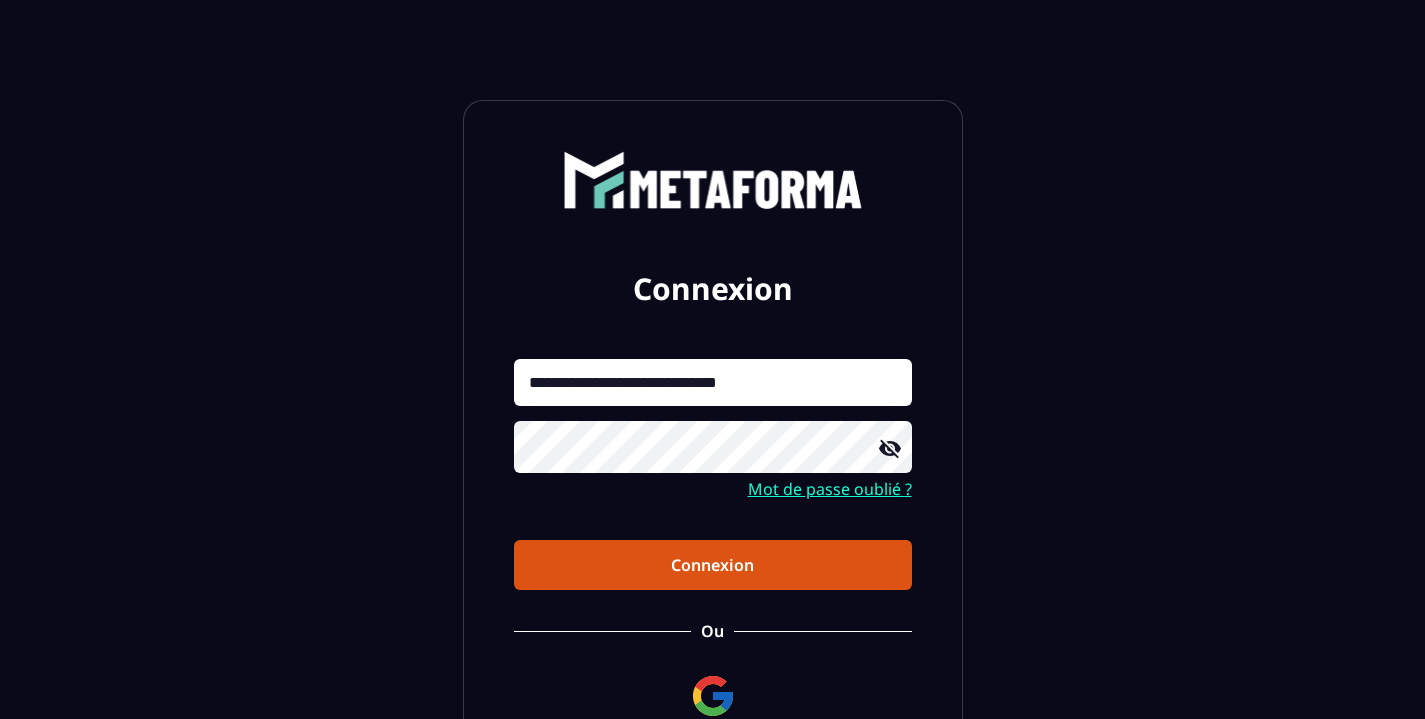 click 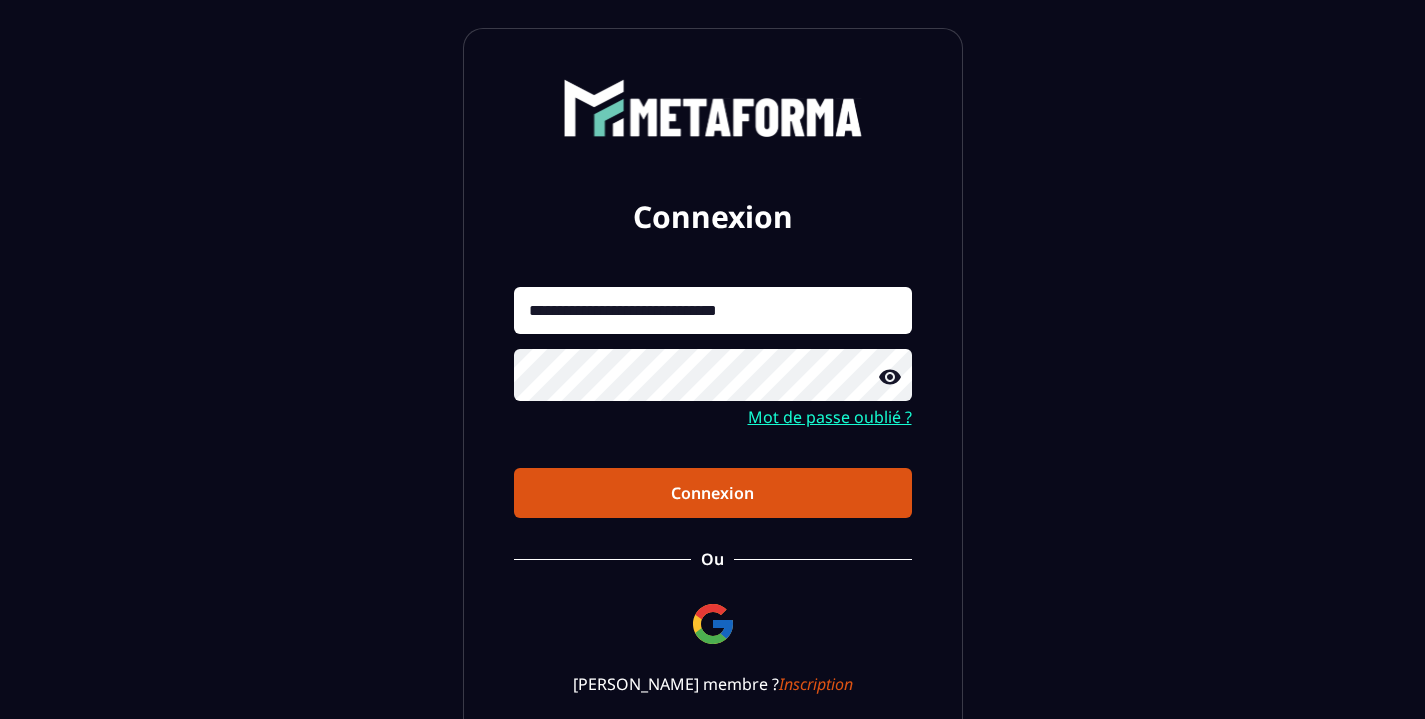 scroll, scrollTop: 204, scrollLeft: 0, axis: vertical 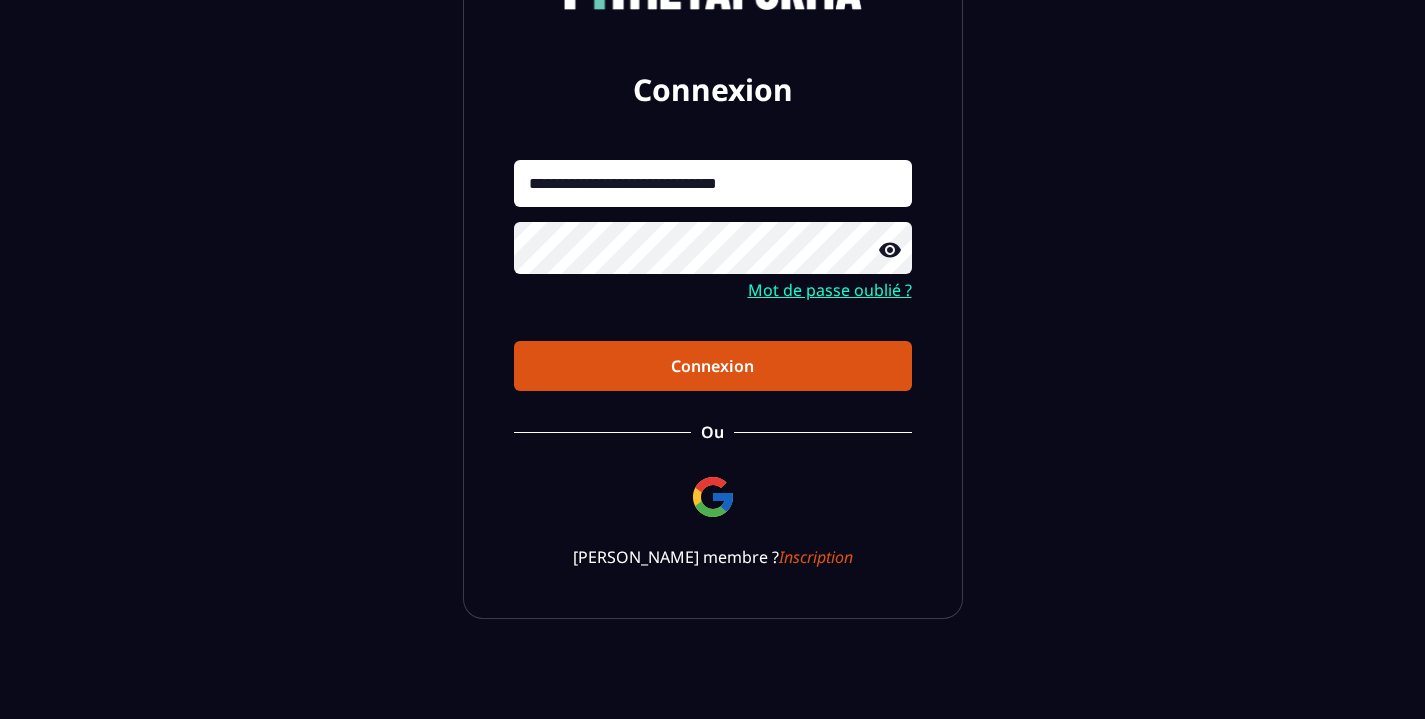 click on "Connexion" at bounding box center [713, 366] 